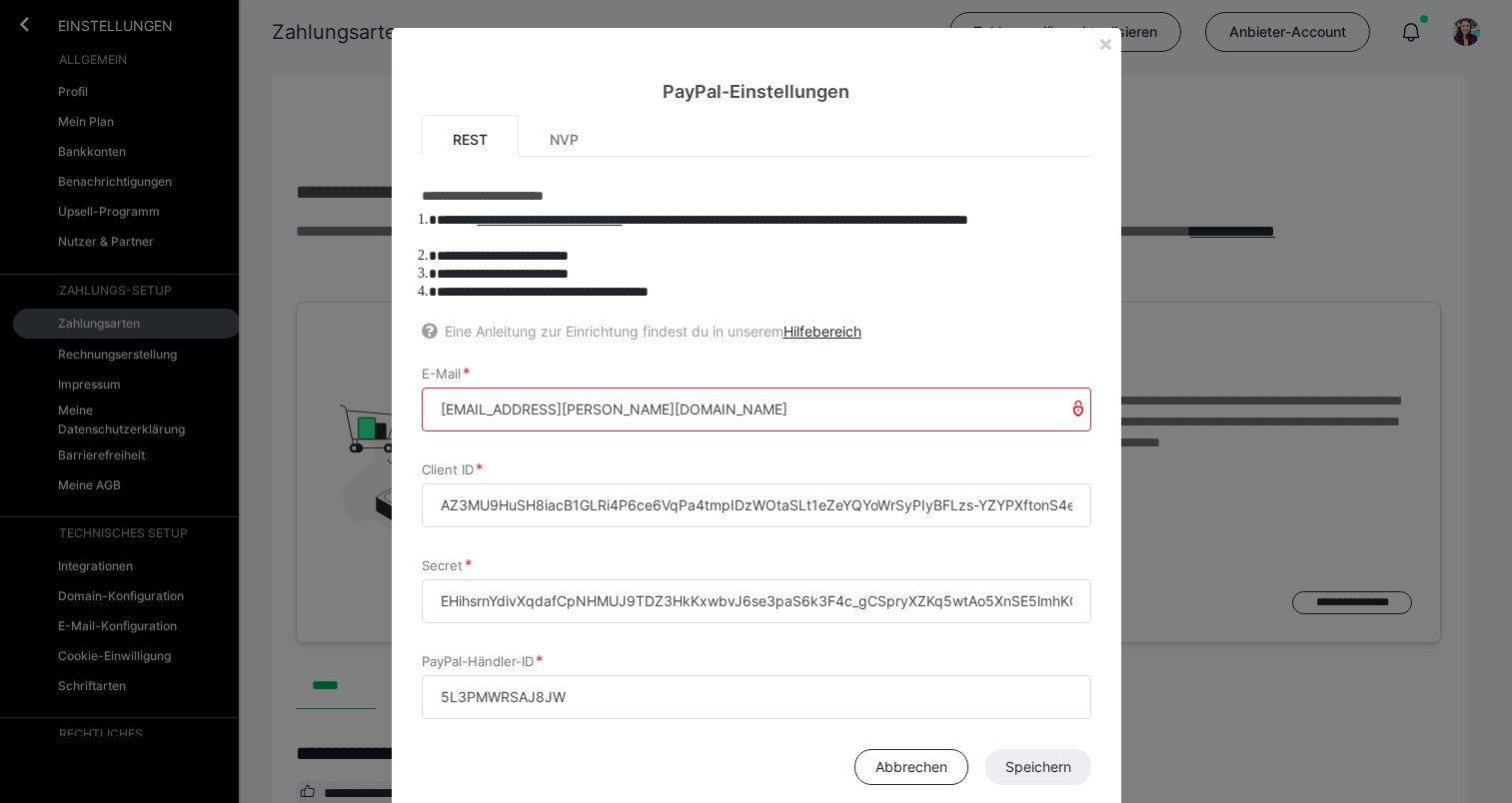 scroll, scrollTop: 1238, scrollLeft: 0, axis: vertical 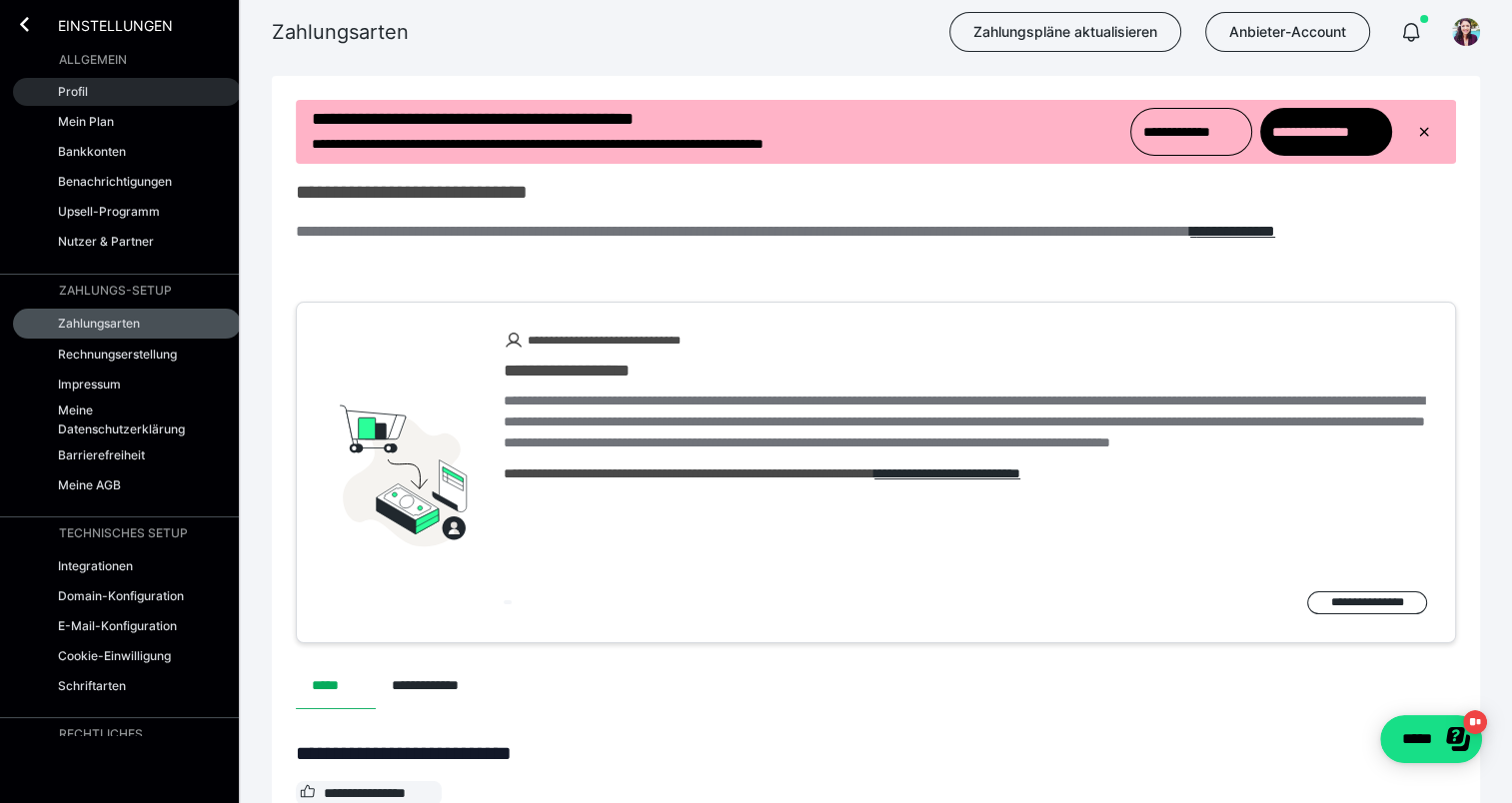 click on "Profil" at bounding box center [127, 92] 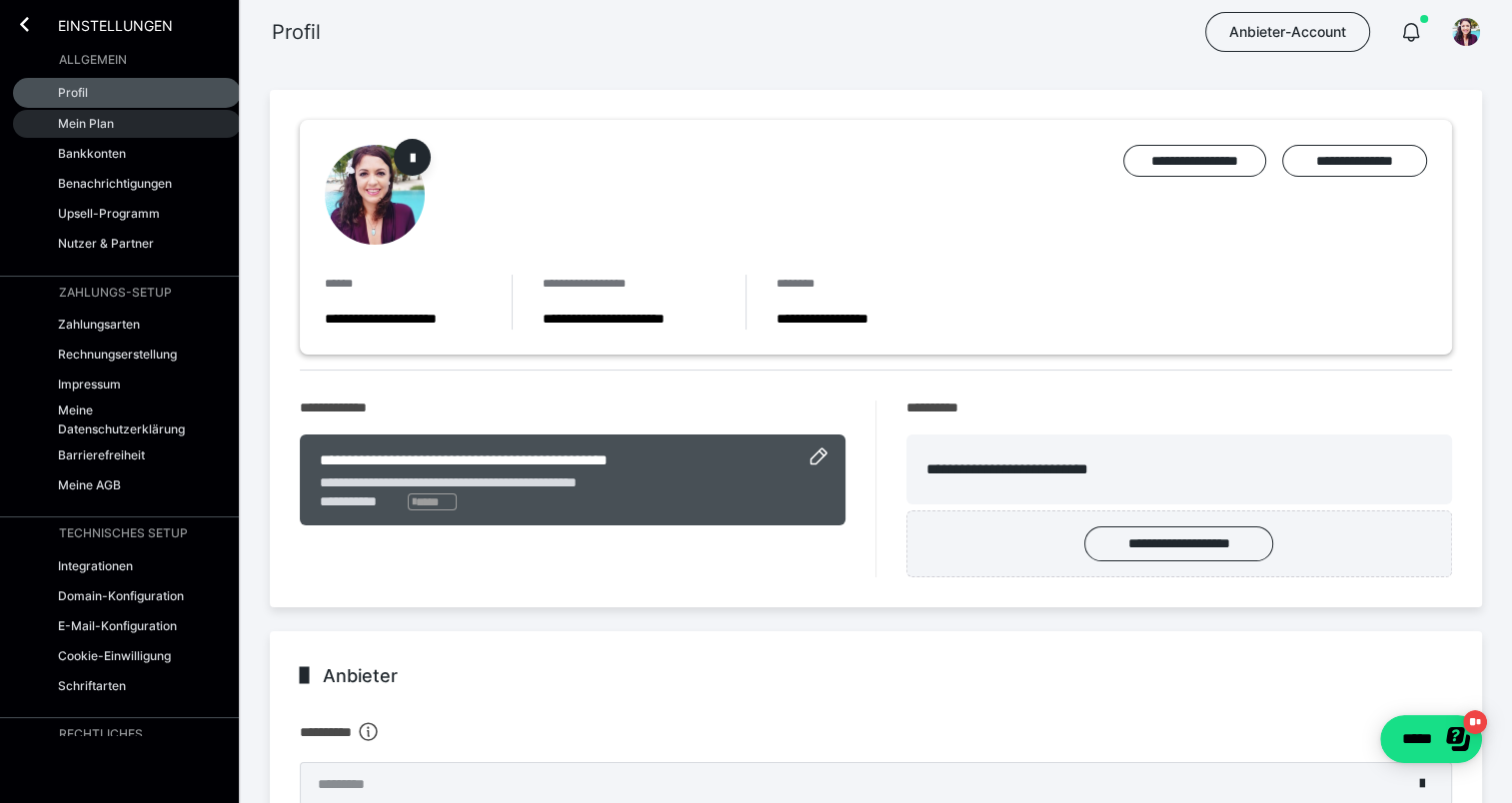 click on "Mein Plan" at bounding box center (86, 123) 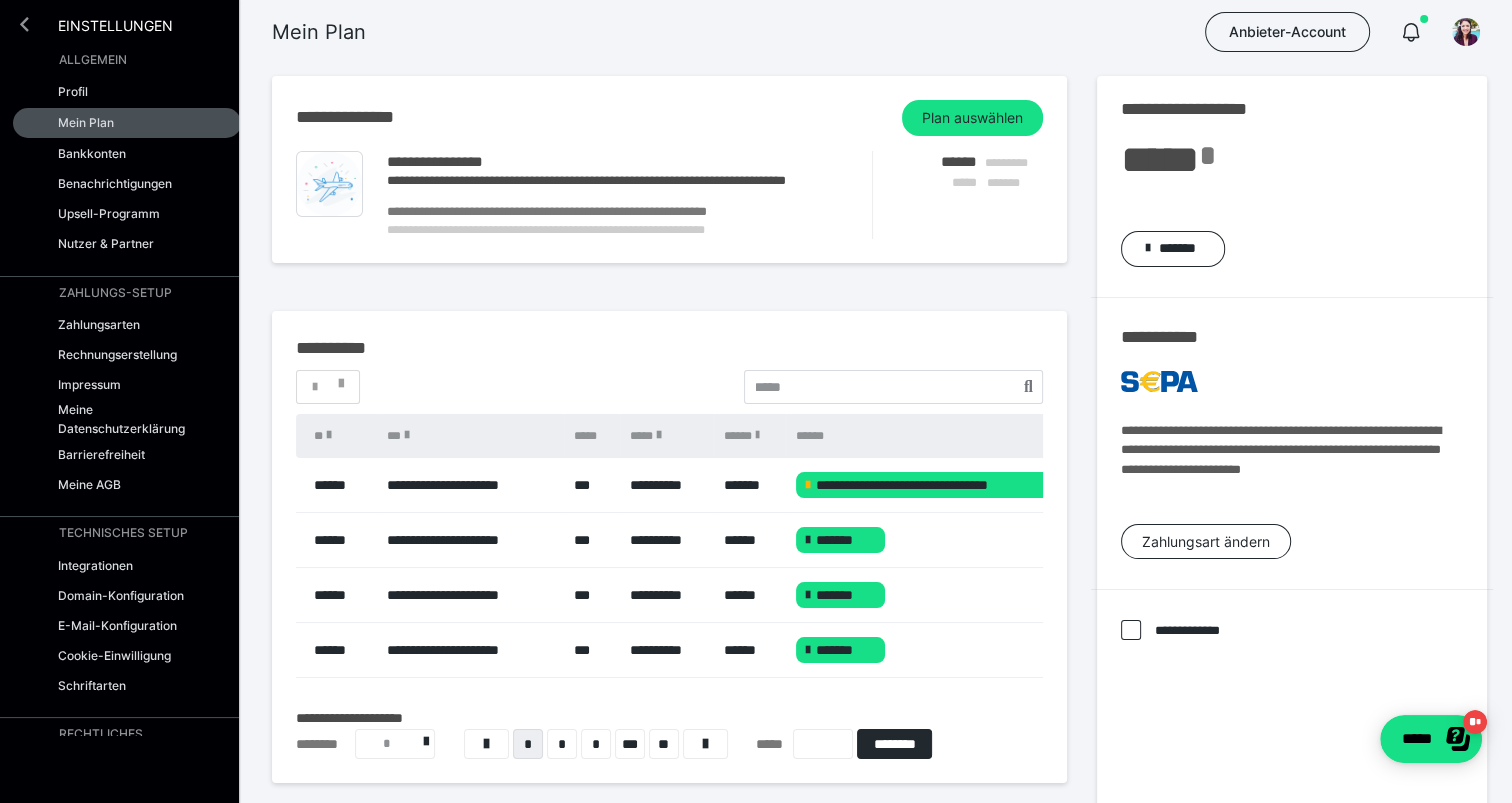 click at bounding box center [24, 24] 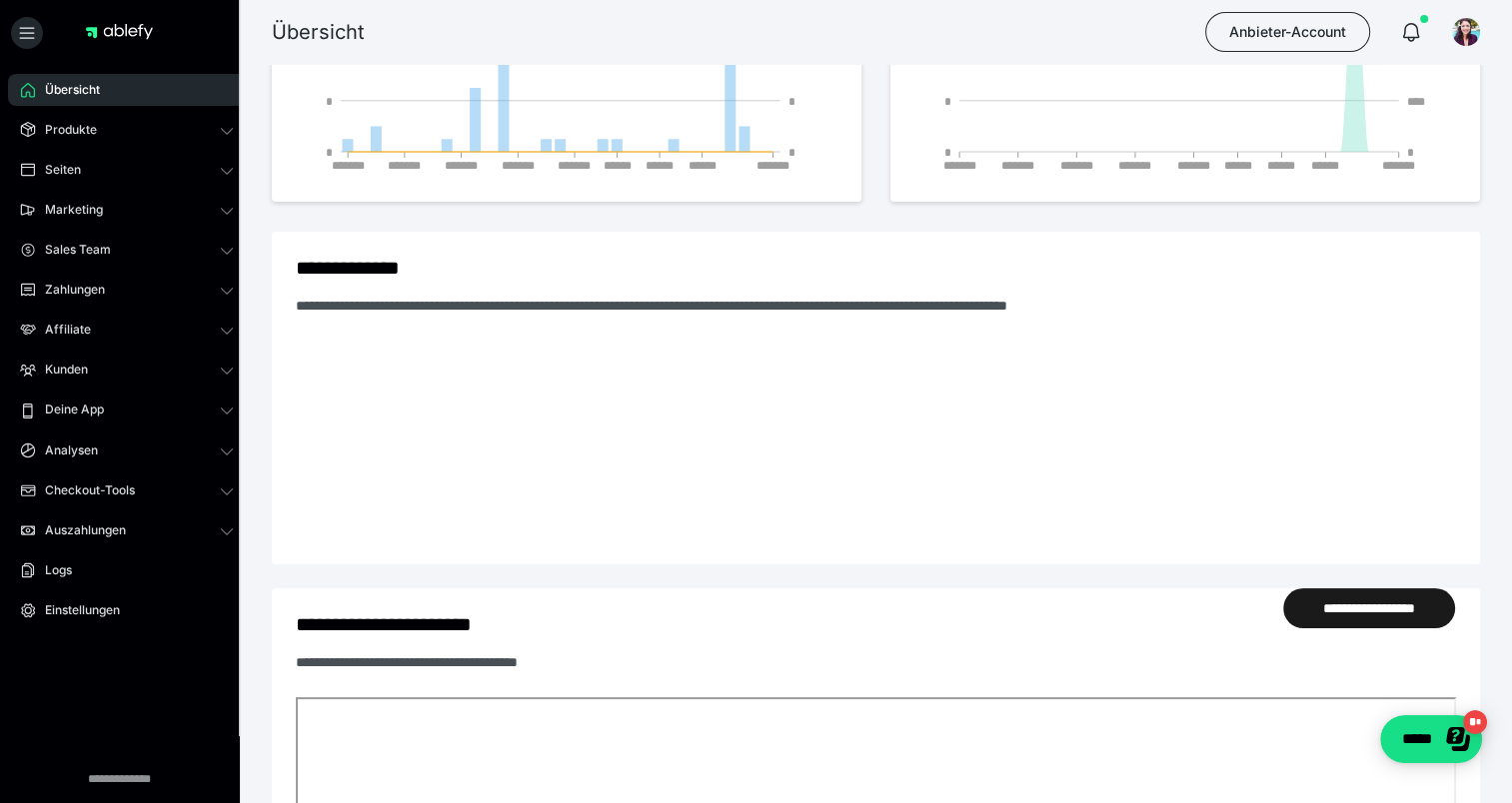 scroll, scrollTop: 300, scrollLeft: 0, axis: vertical 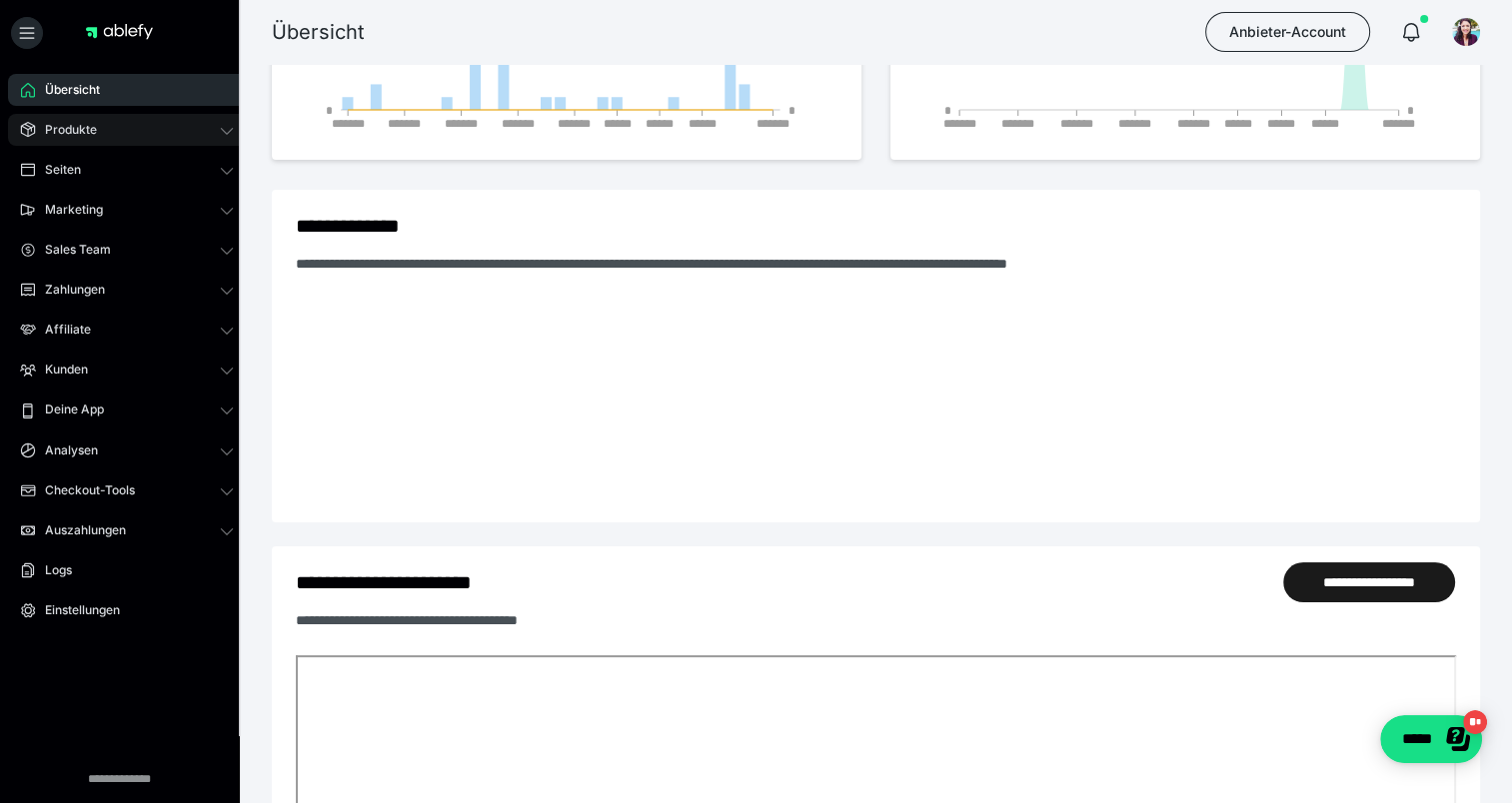 click on "Produkte" at bounding box center [64, 130] 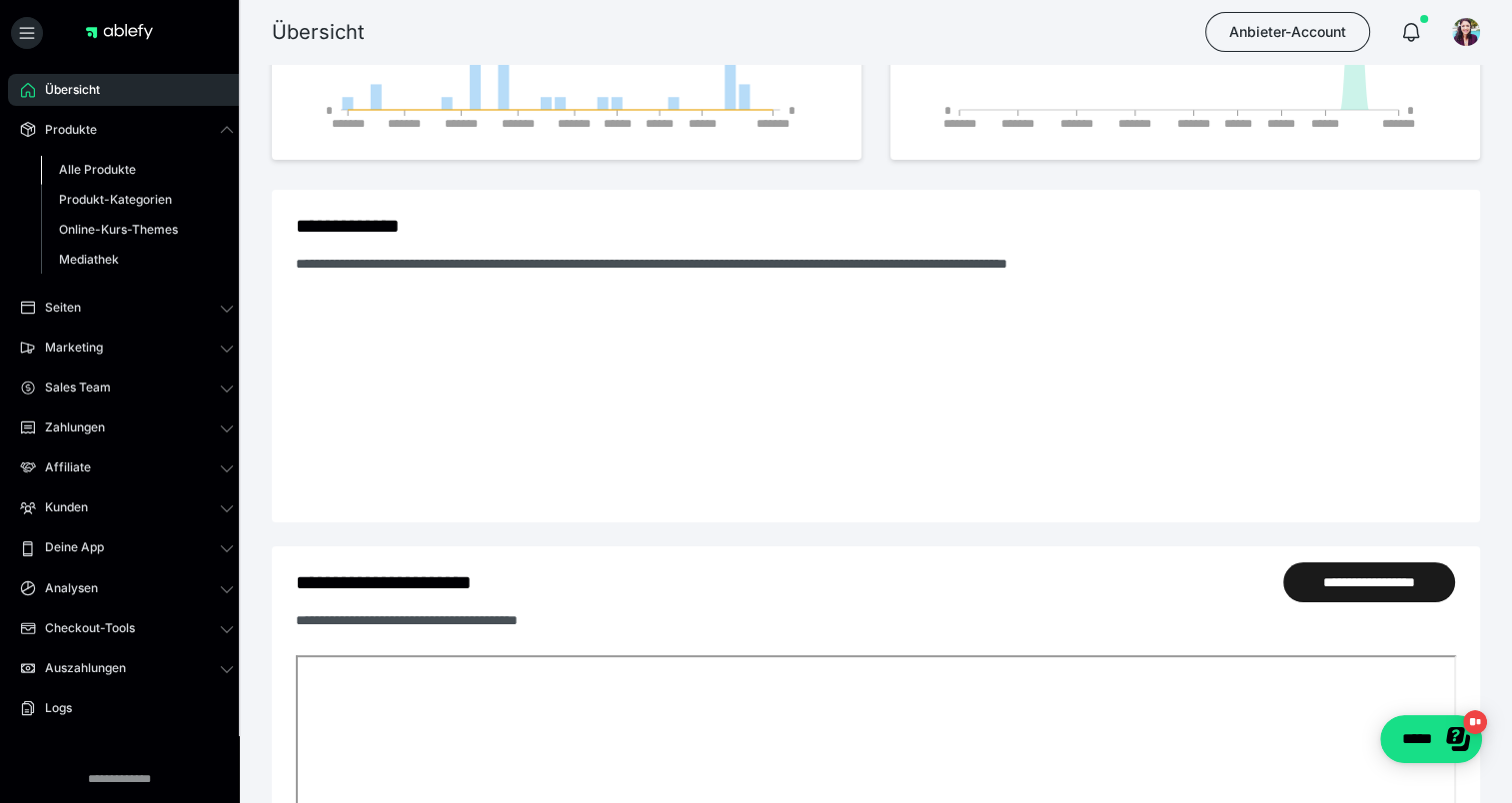 click on "Alle Produkte" at bounding box center [97, 169] 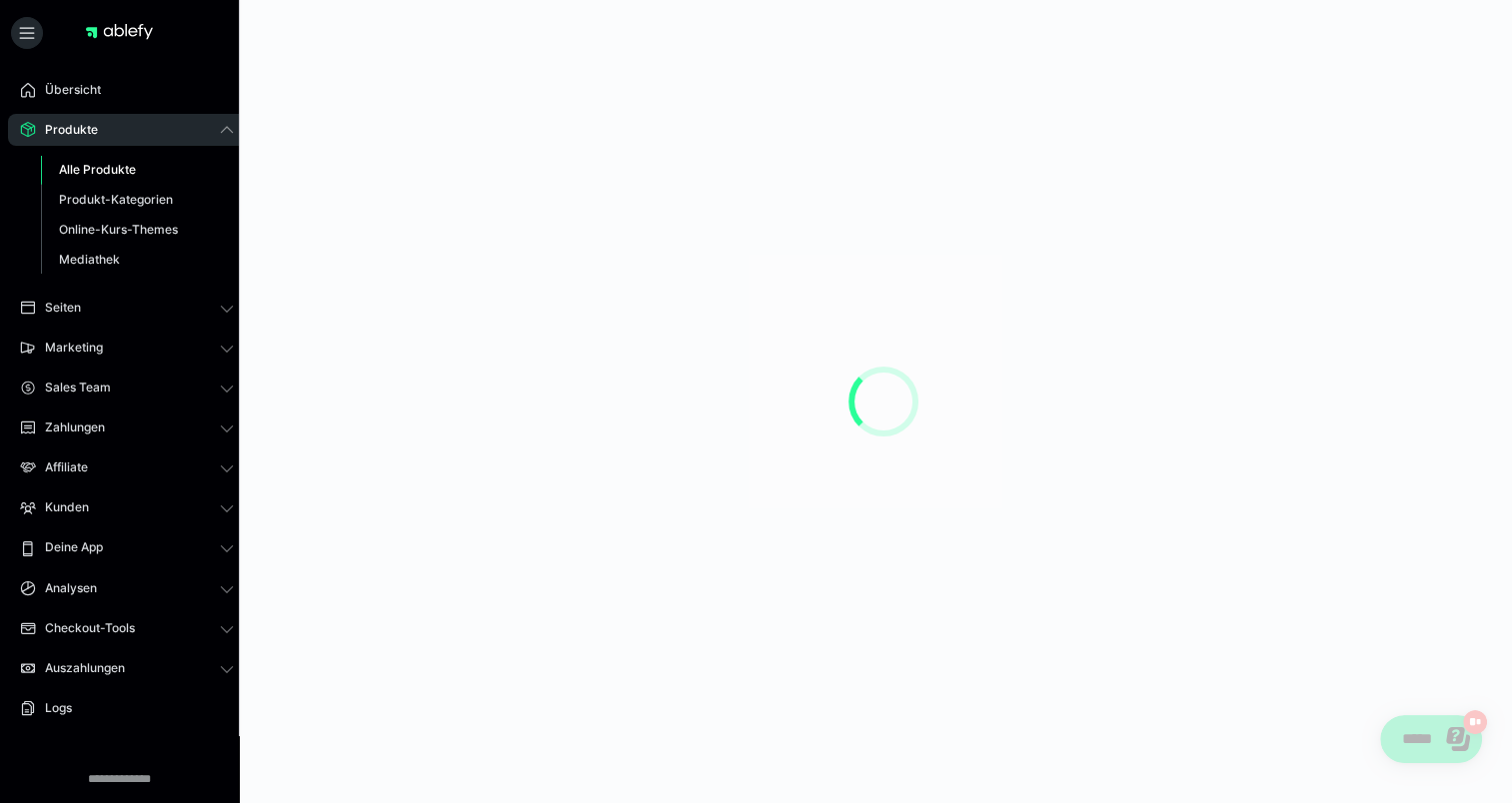 scroll, scrollTop: 0, scrollLeft: 0, axis: both 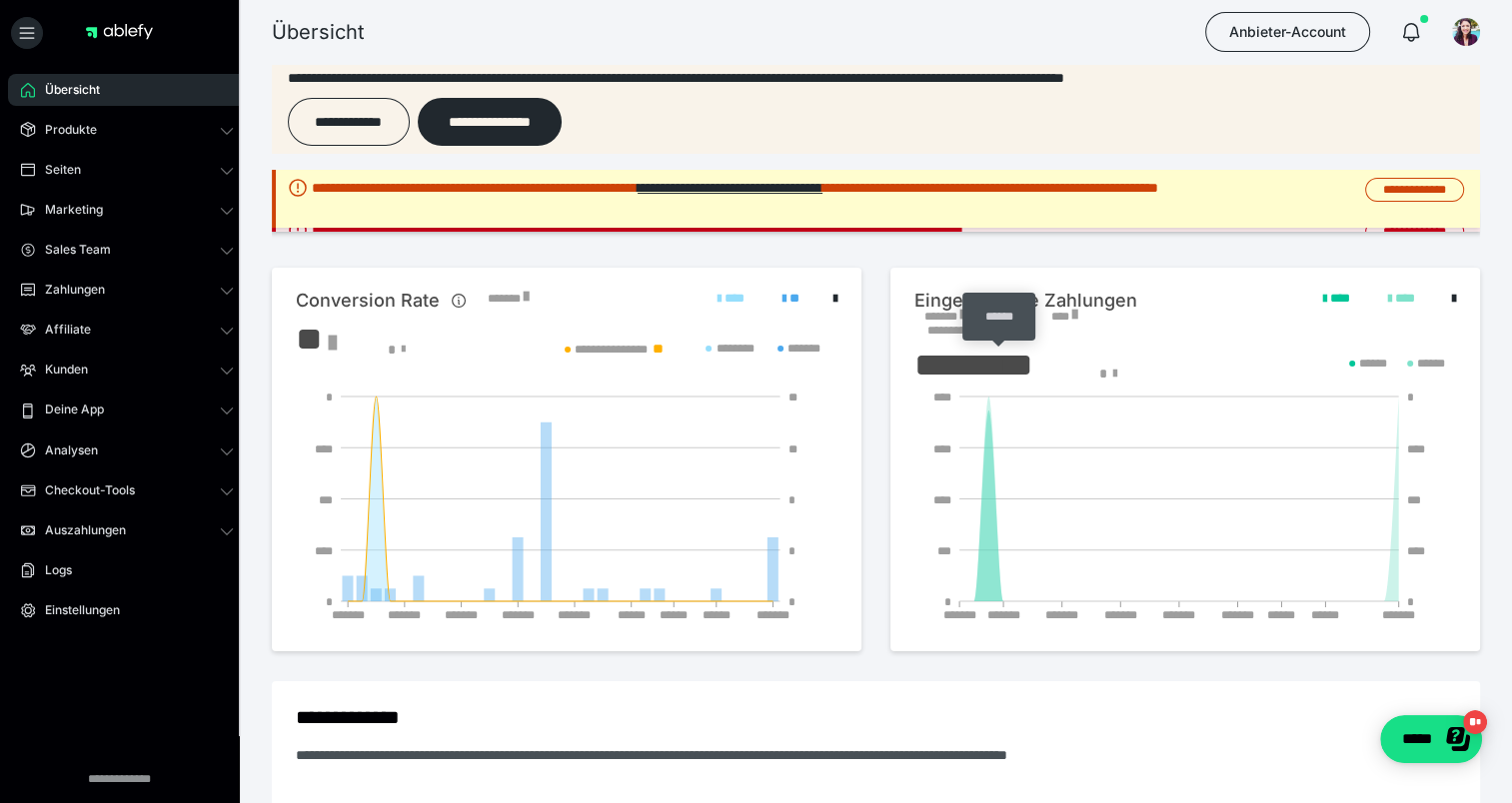 click on "*********" at bounding box center (999, 365) 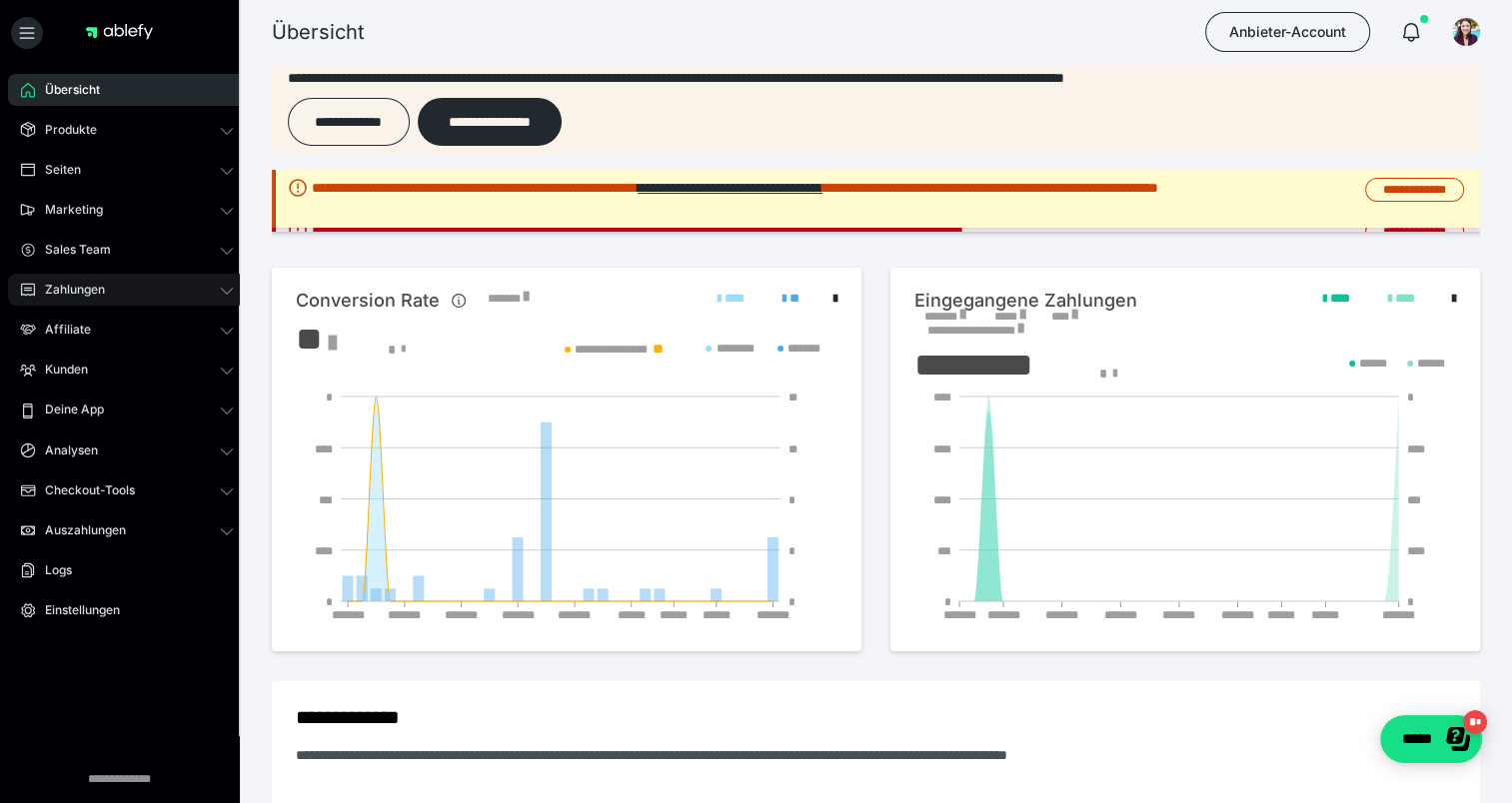 click on "Zahlungen" at bounding box center (127, 290) 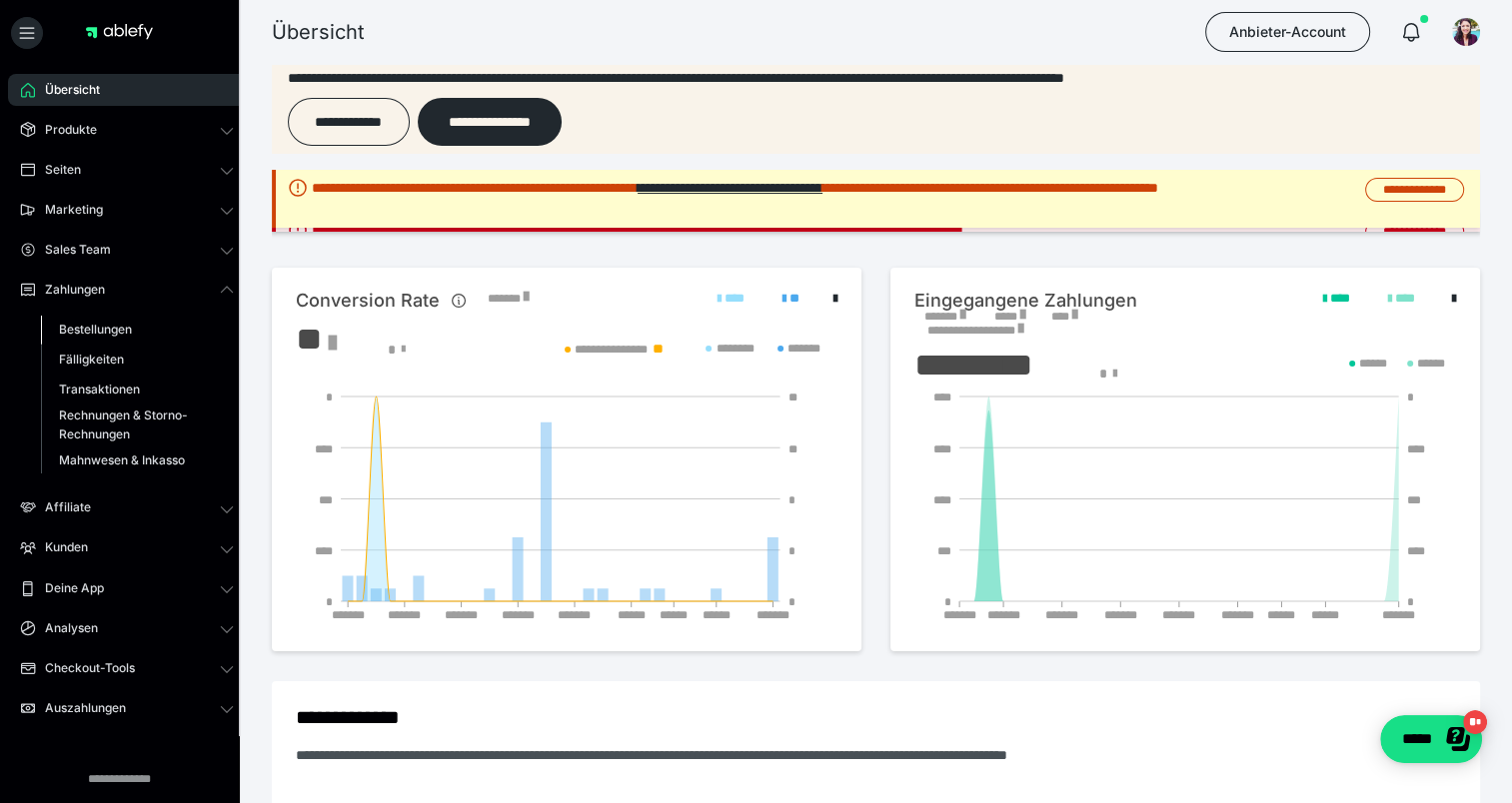 click on "Bestellungen" at bounding box center [95, 329] 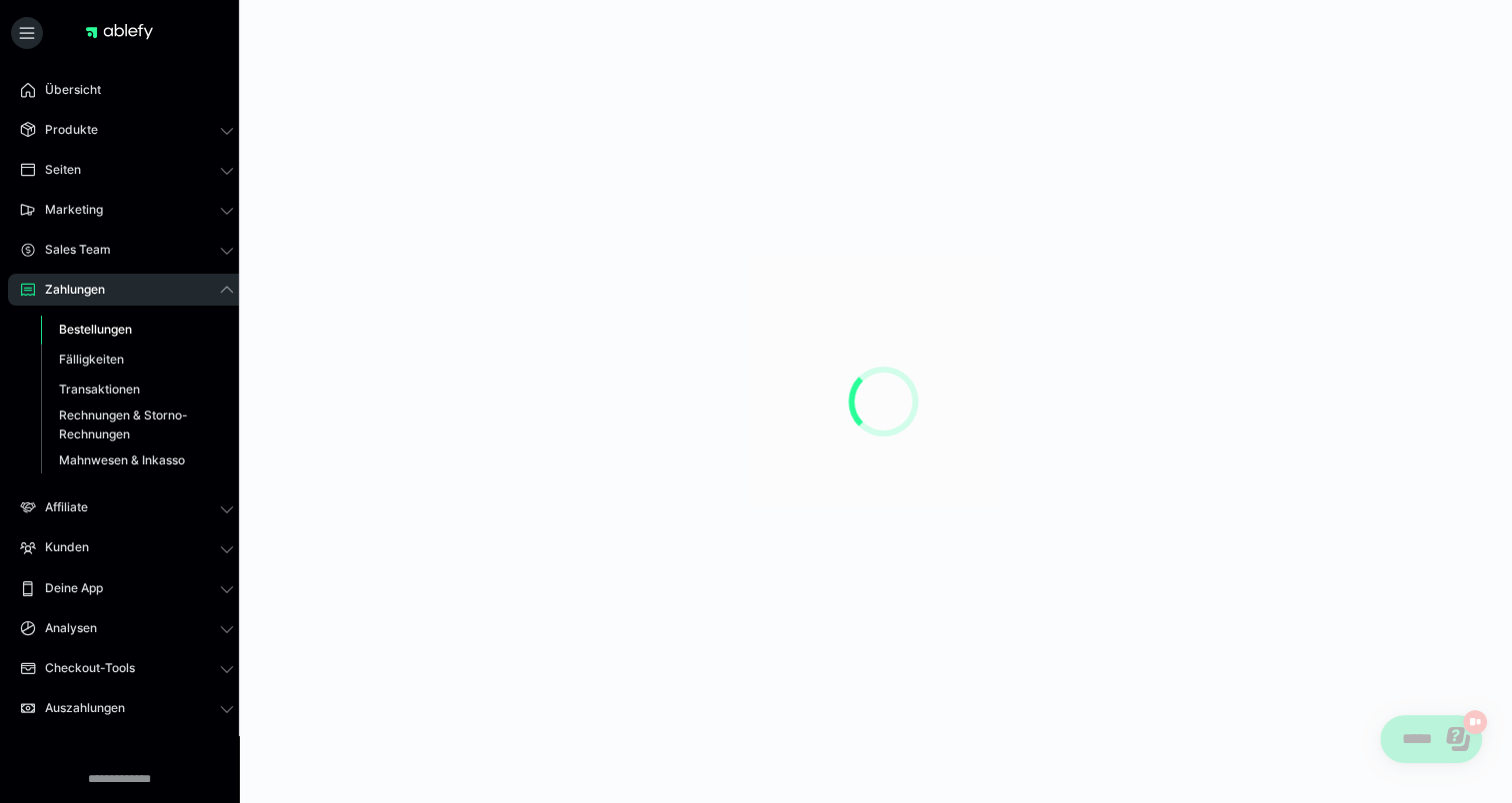 scroll, scrollTop: 0, scrollLeft: 0, axis: both 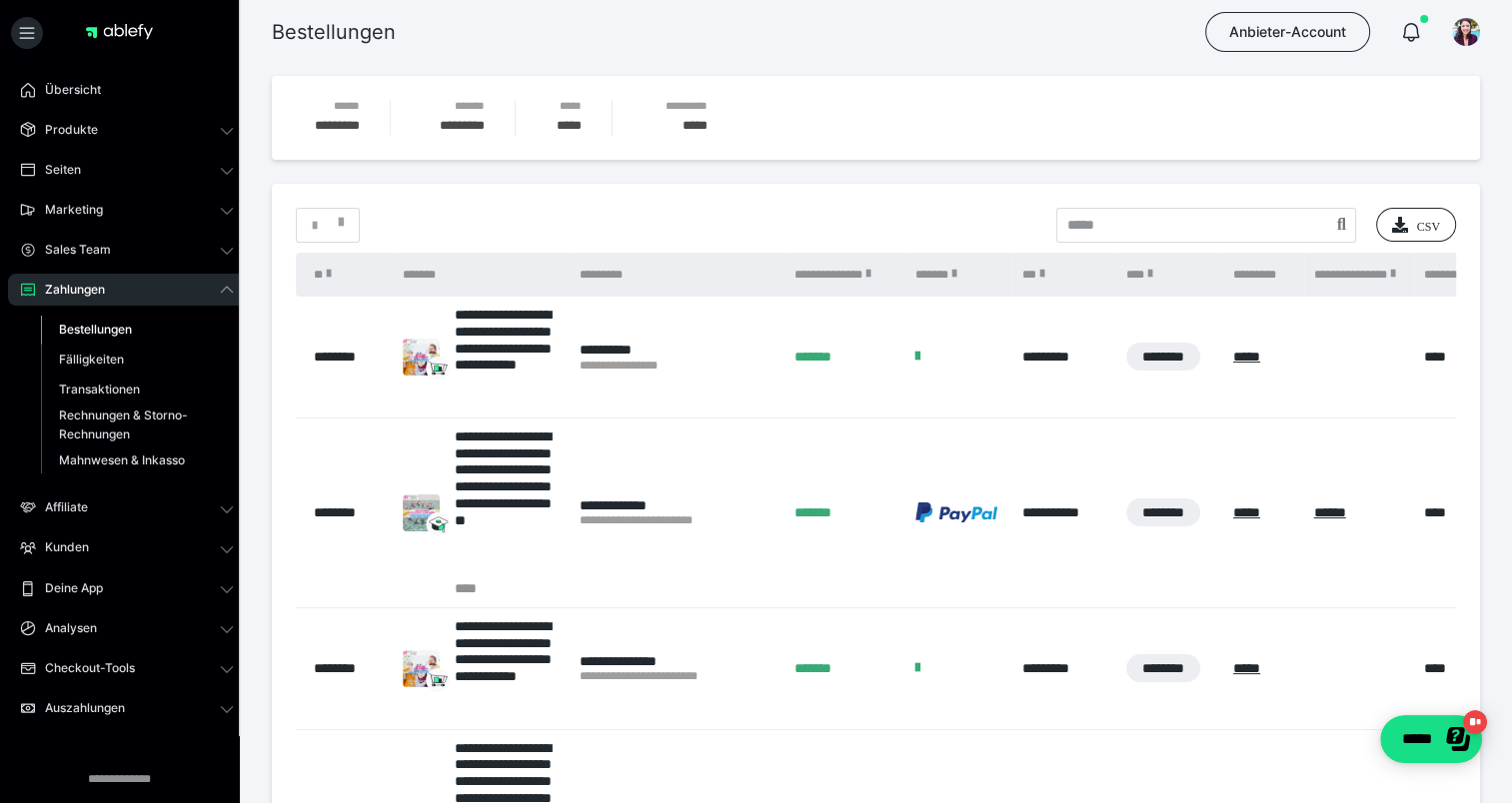 click on "********" at bounding box center [1163, 512] 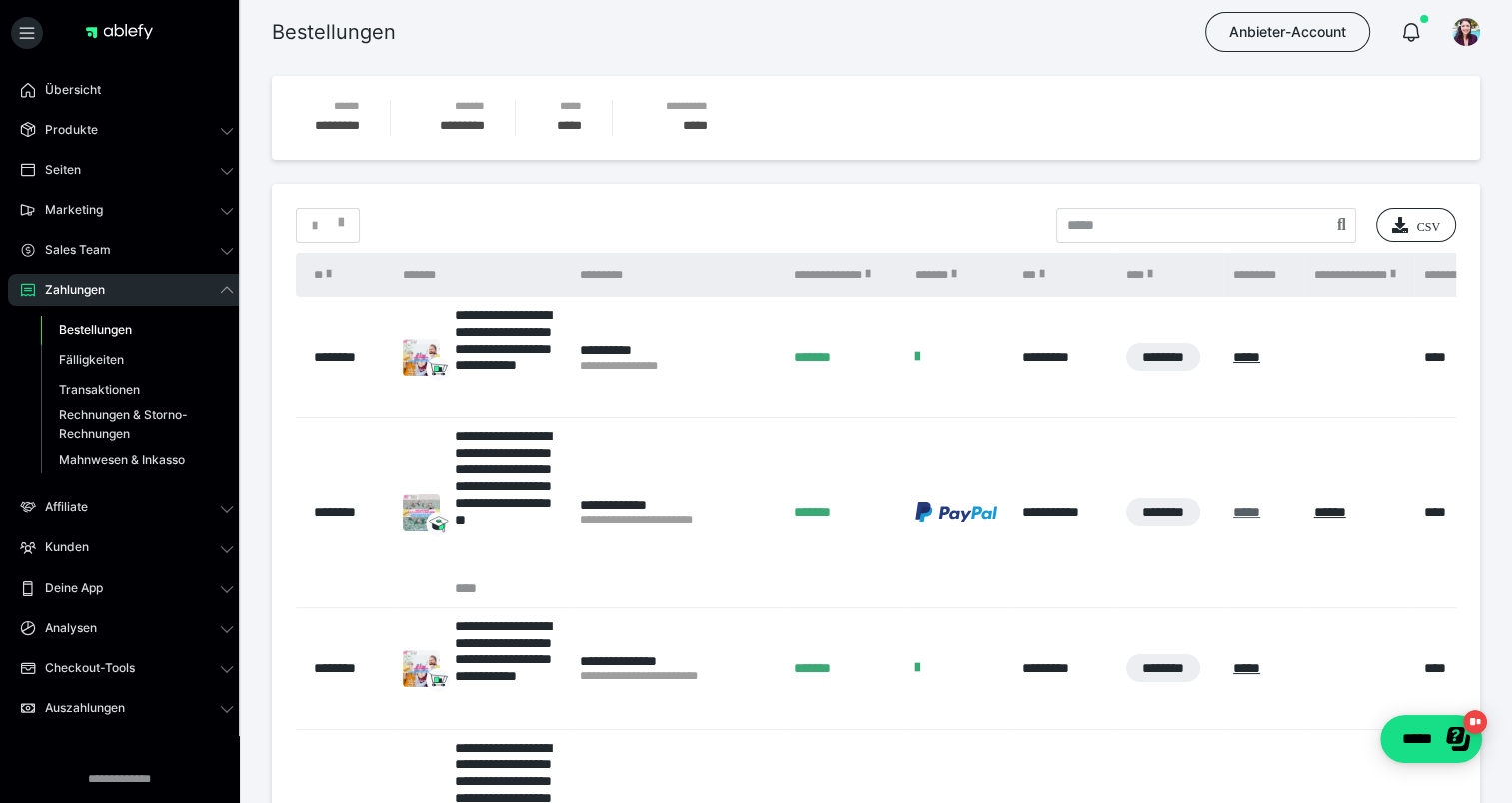 click on "*****" at bounding box center [1246, 512] 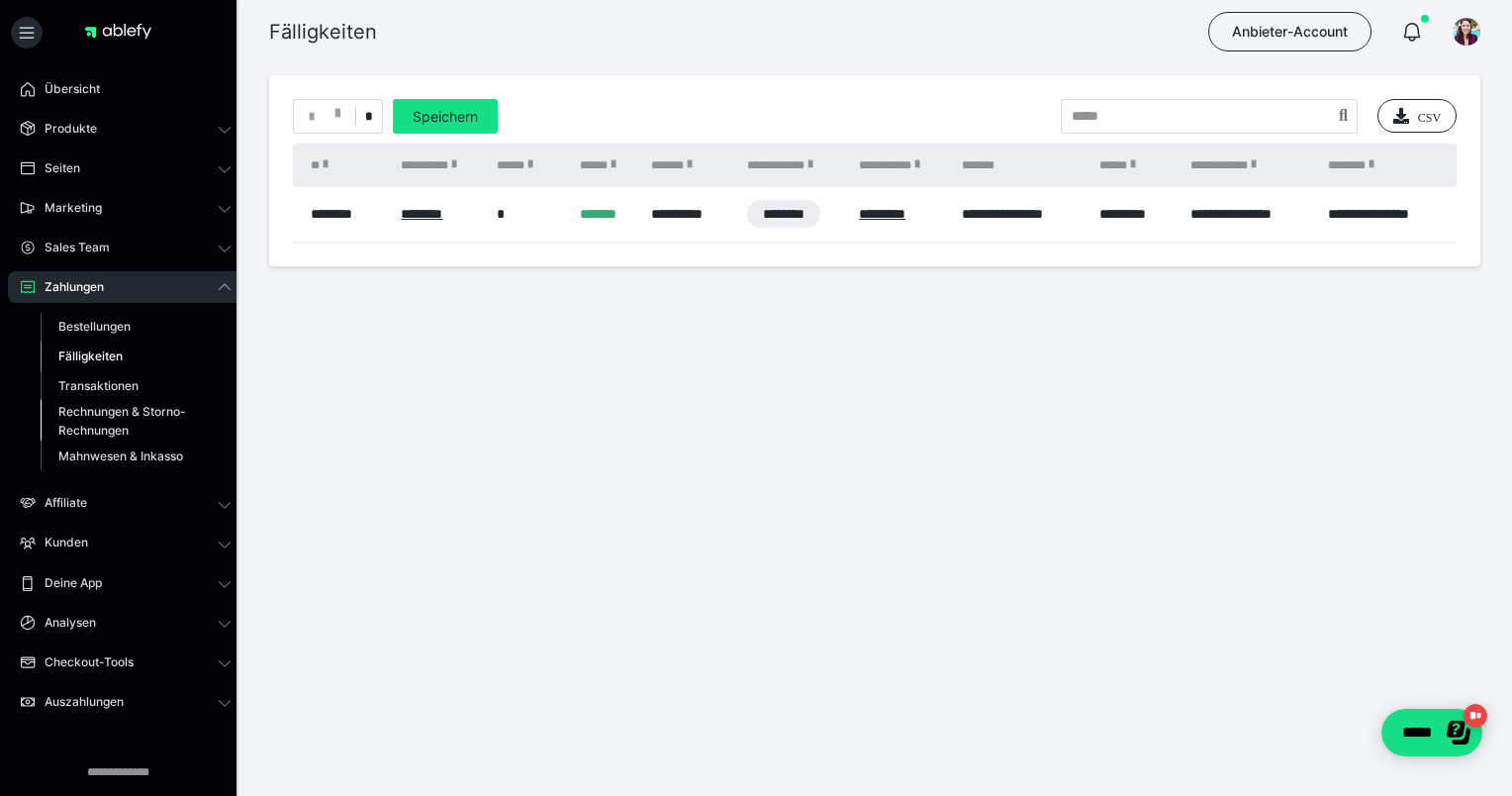 click on "Rechnungen & Storno-Rechnungen" at bounding box center [125, 421] 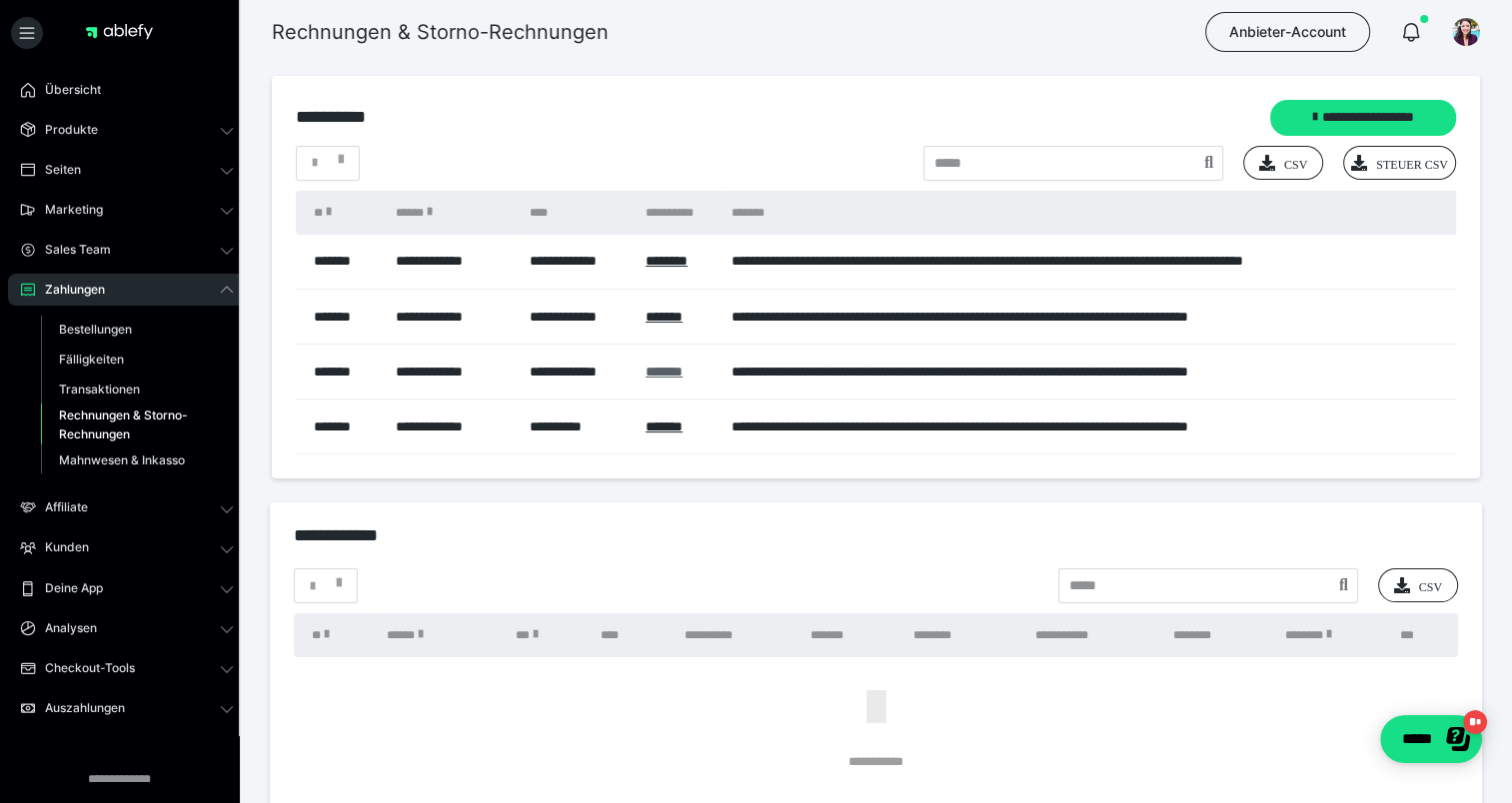 click on "*******" at bounding box center [664, 372] 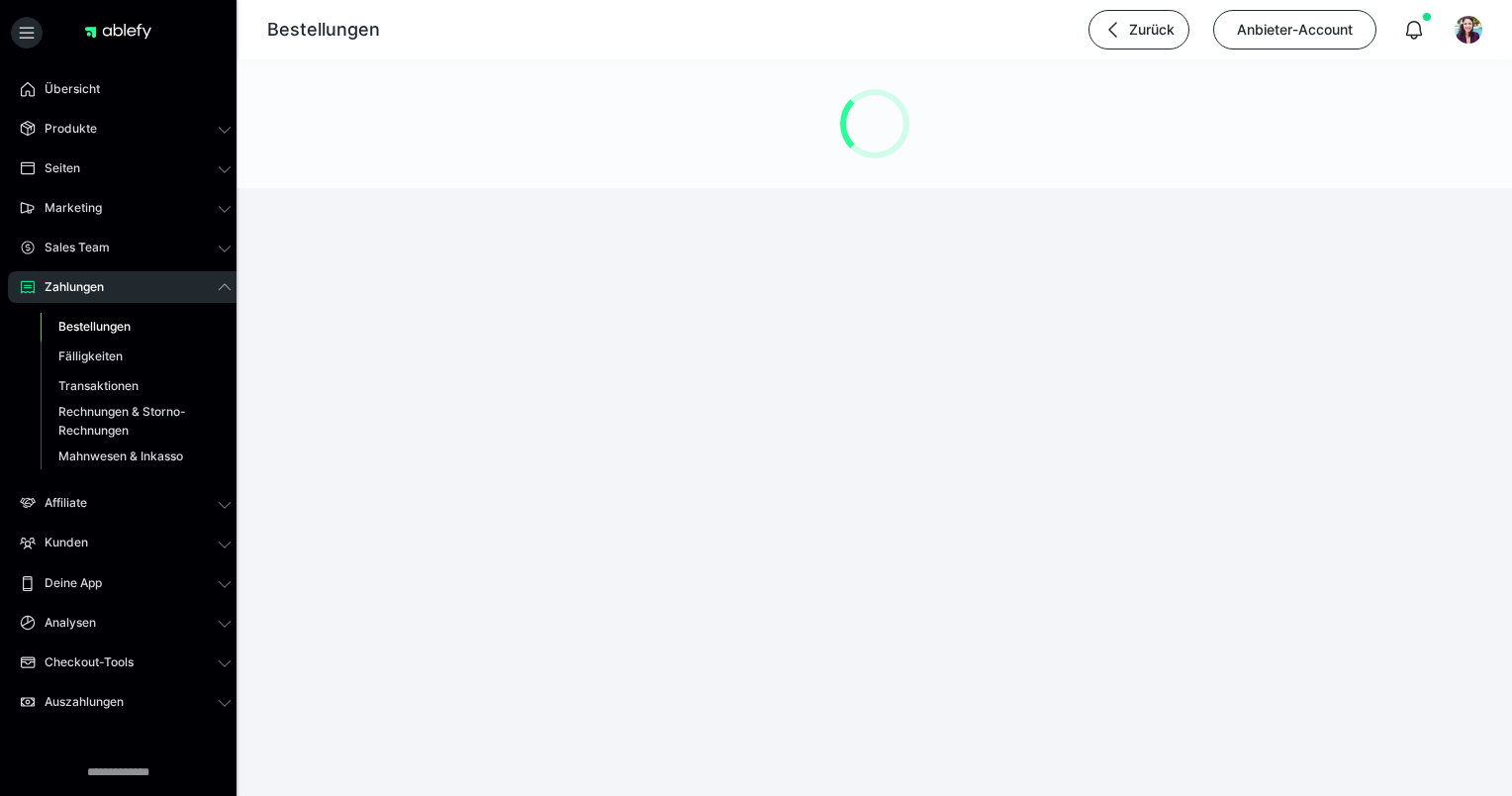 scroll, scrollTop: 0, scrollLeft: 0, axis: both 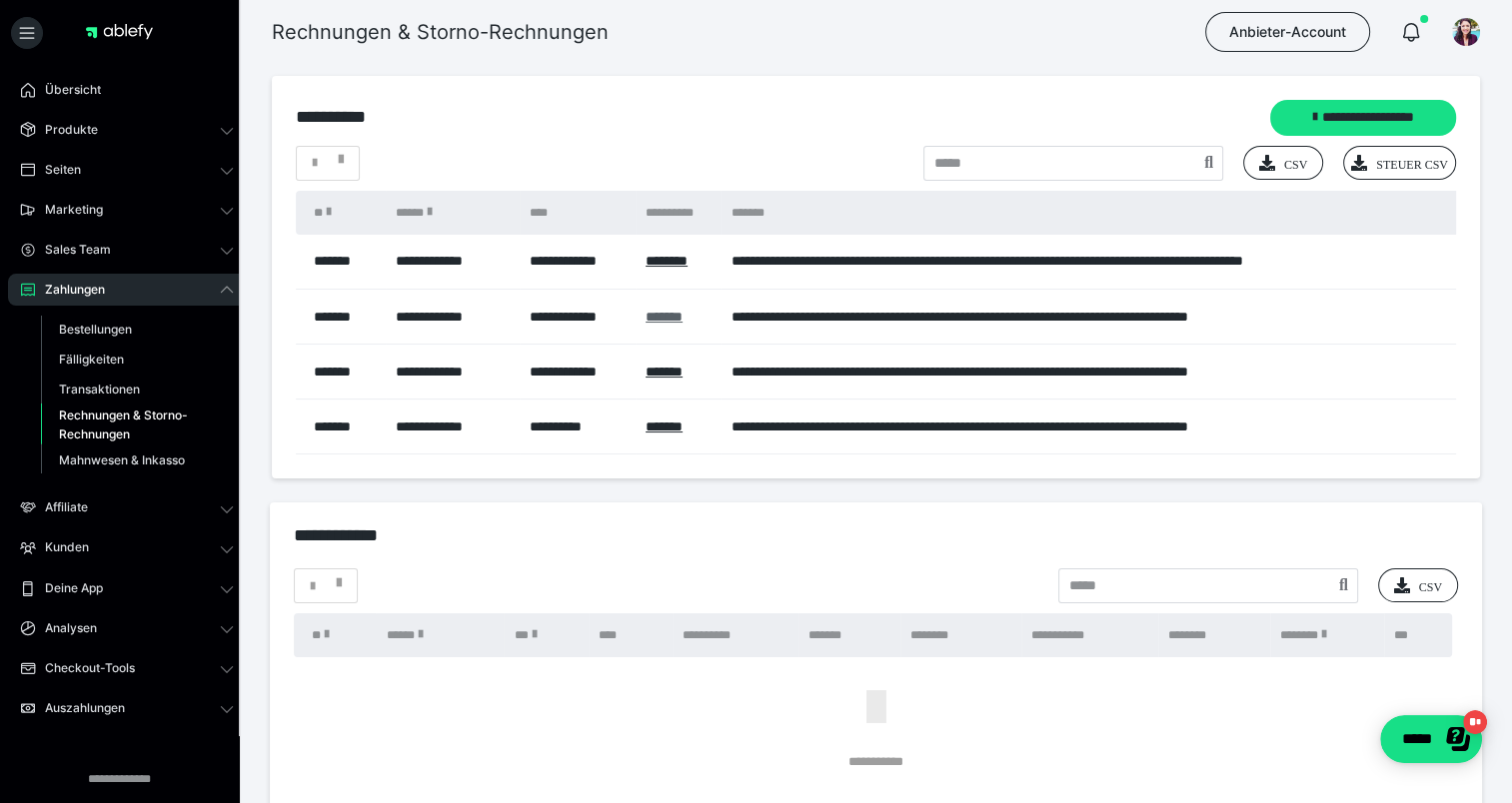 click on "*******" at bounding box center (664, 317) 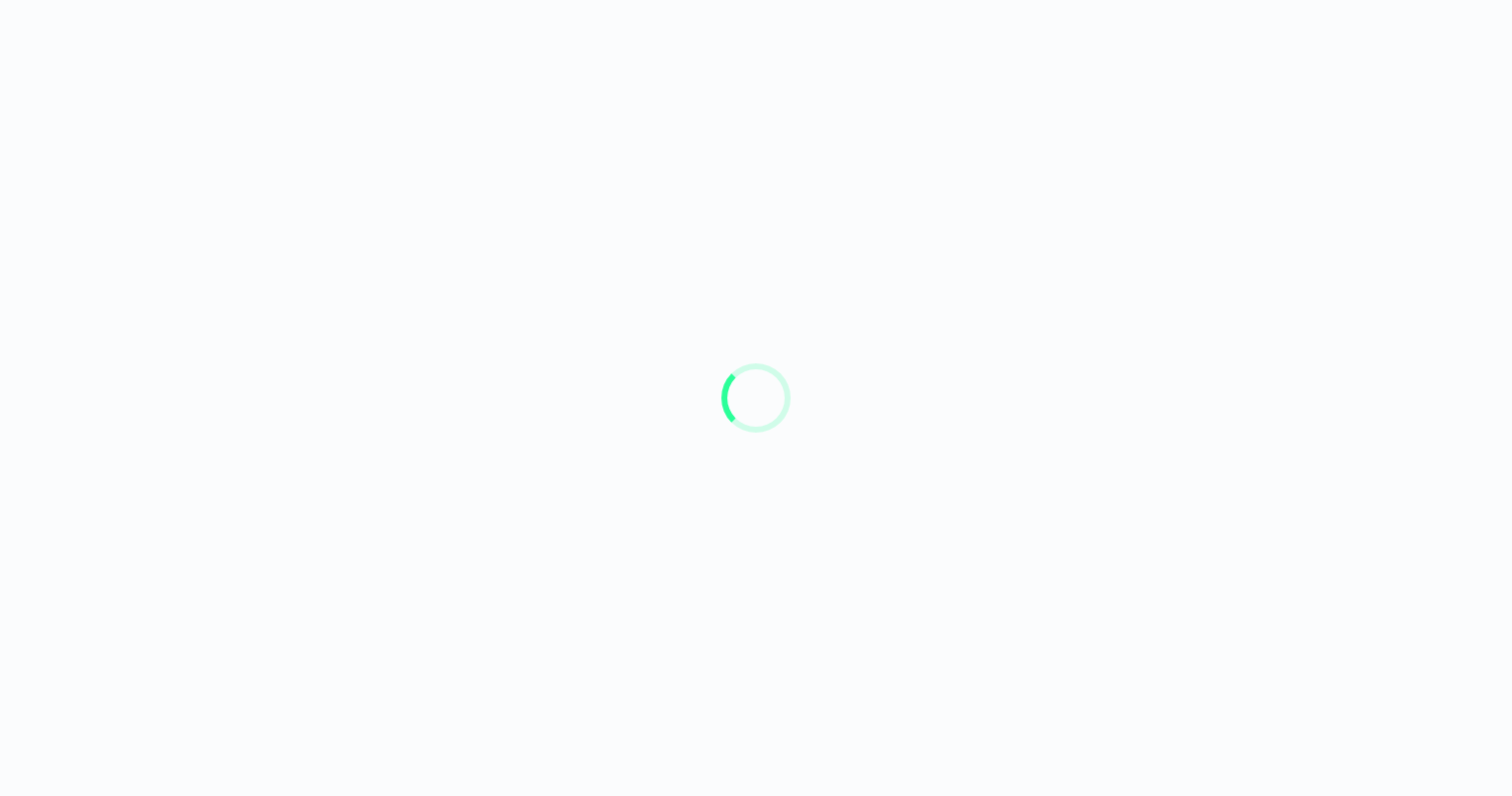 scroll, scrollTop: 0, scrollLeft: 0, axis: both 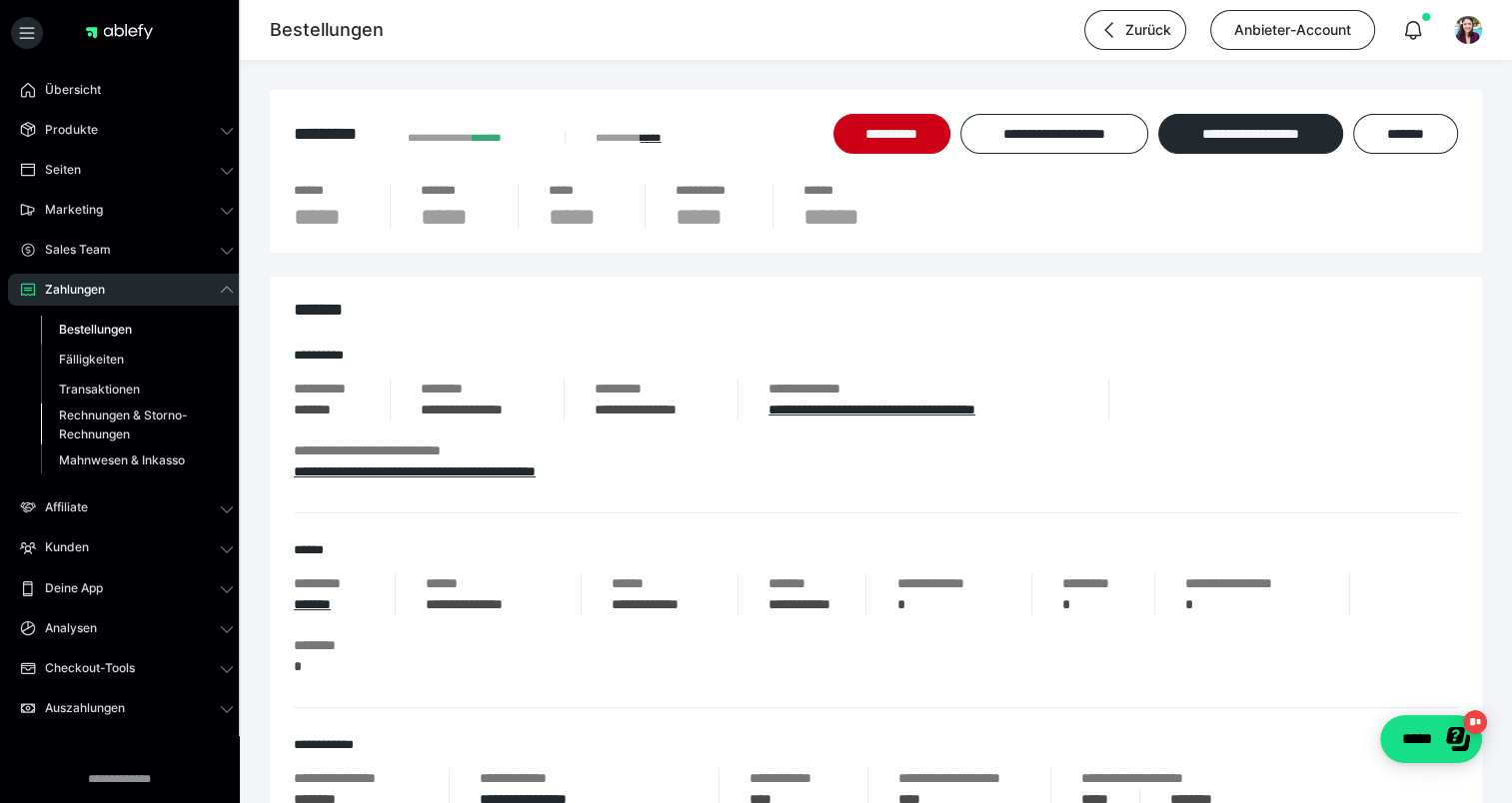 click on "Rechnungen & Storno-Rechnungen" at bounding box center [126, 424] 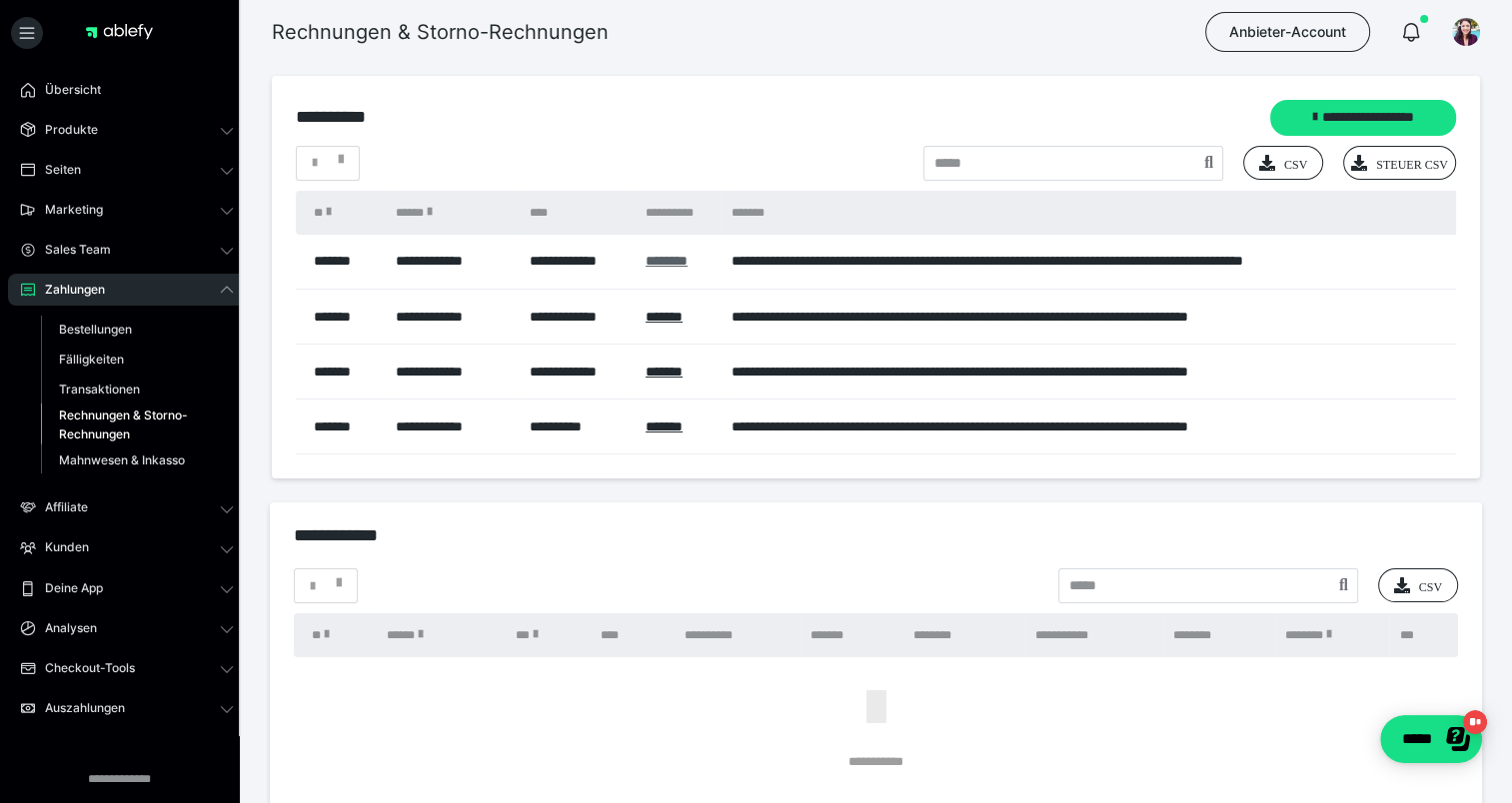 click on "********" at bounding box center (667, 261) 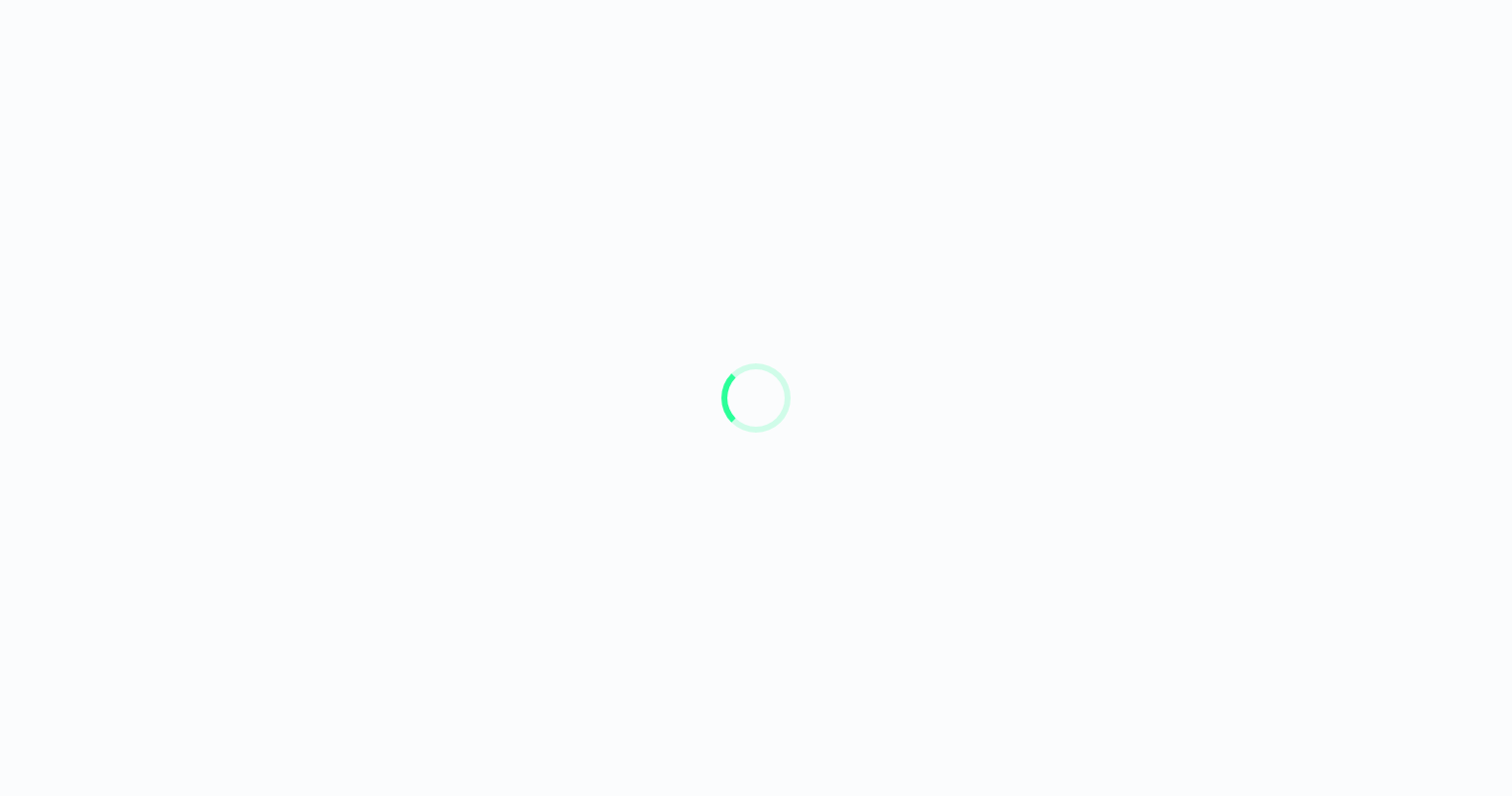 scroll, scrollTop: 0, scrollLeft: 0, axis: both 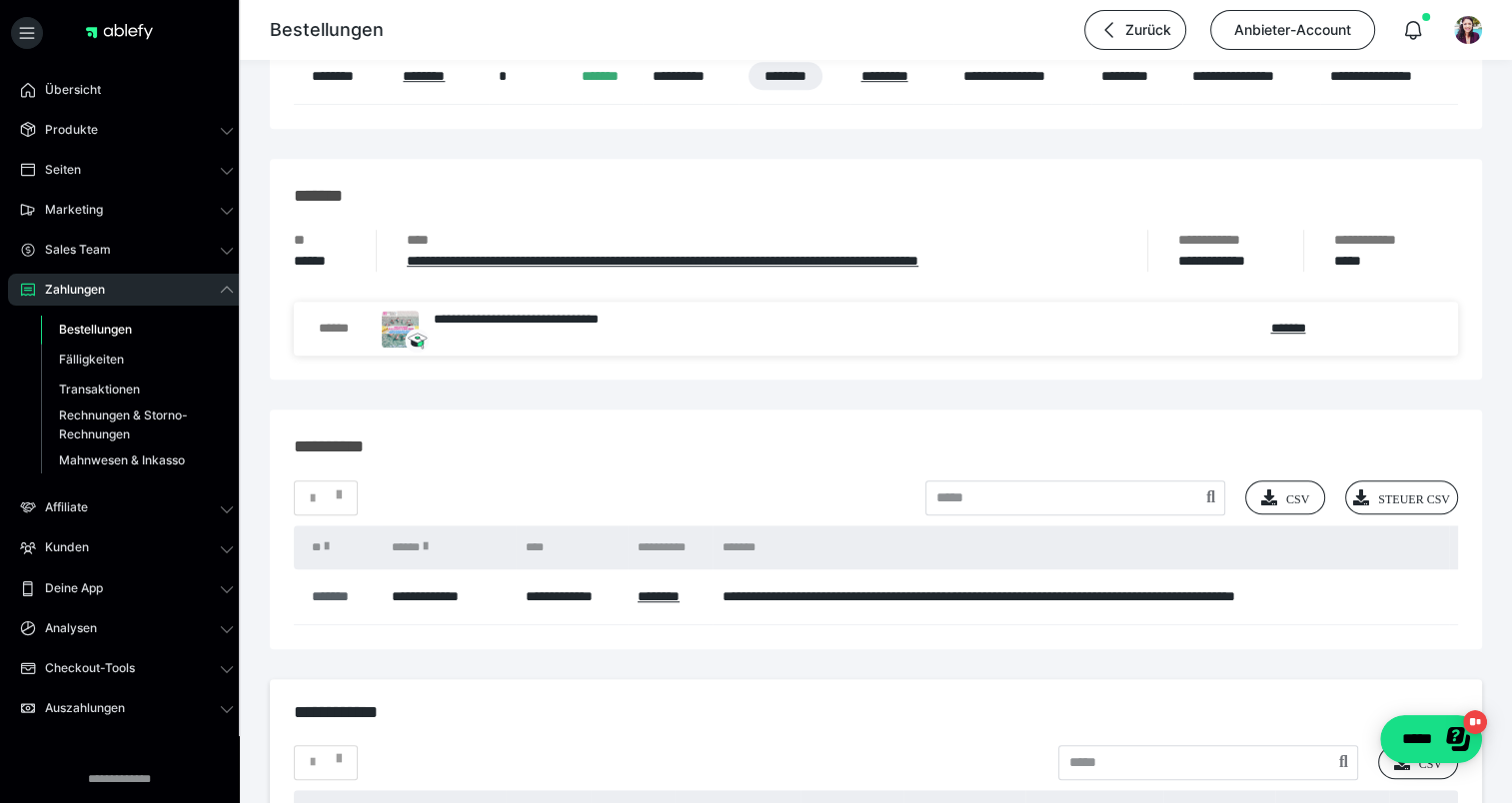 click on "*******" at bounding box center [342, 596] 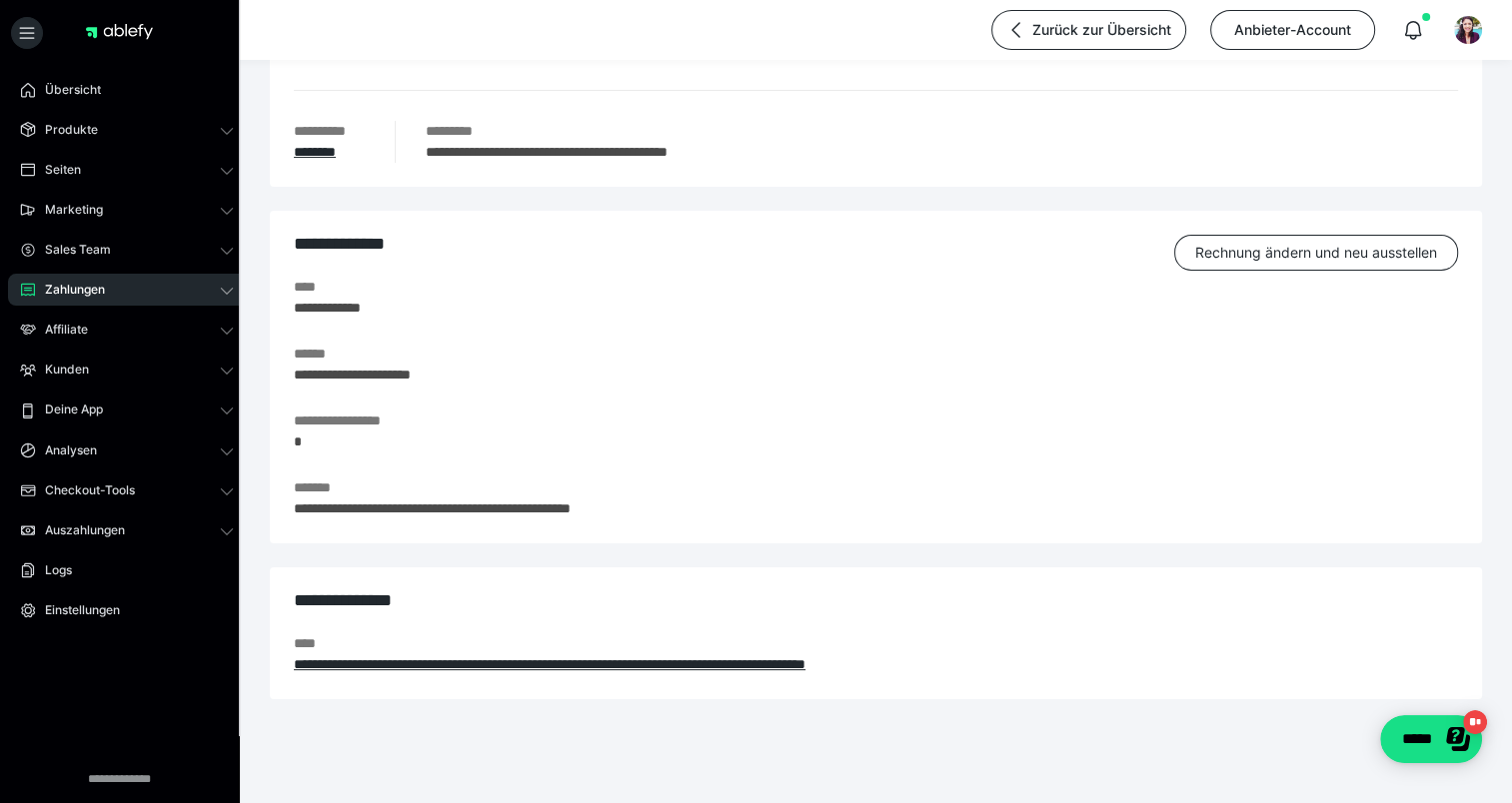 scroll, scrollTop: 261, scrollLeft: 0, axis: vertical 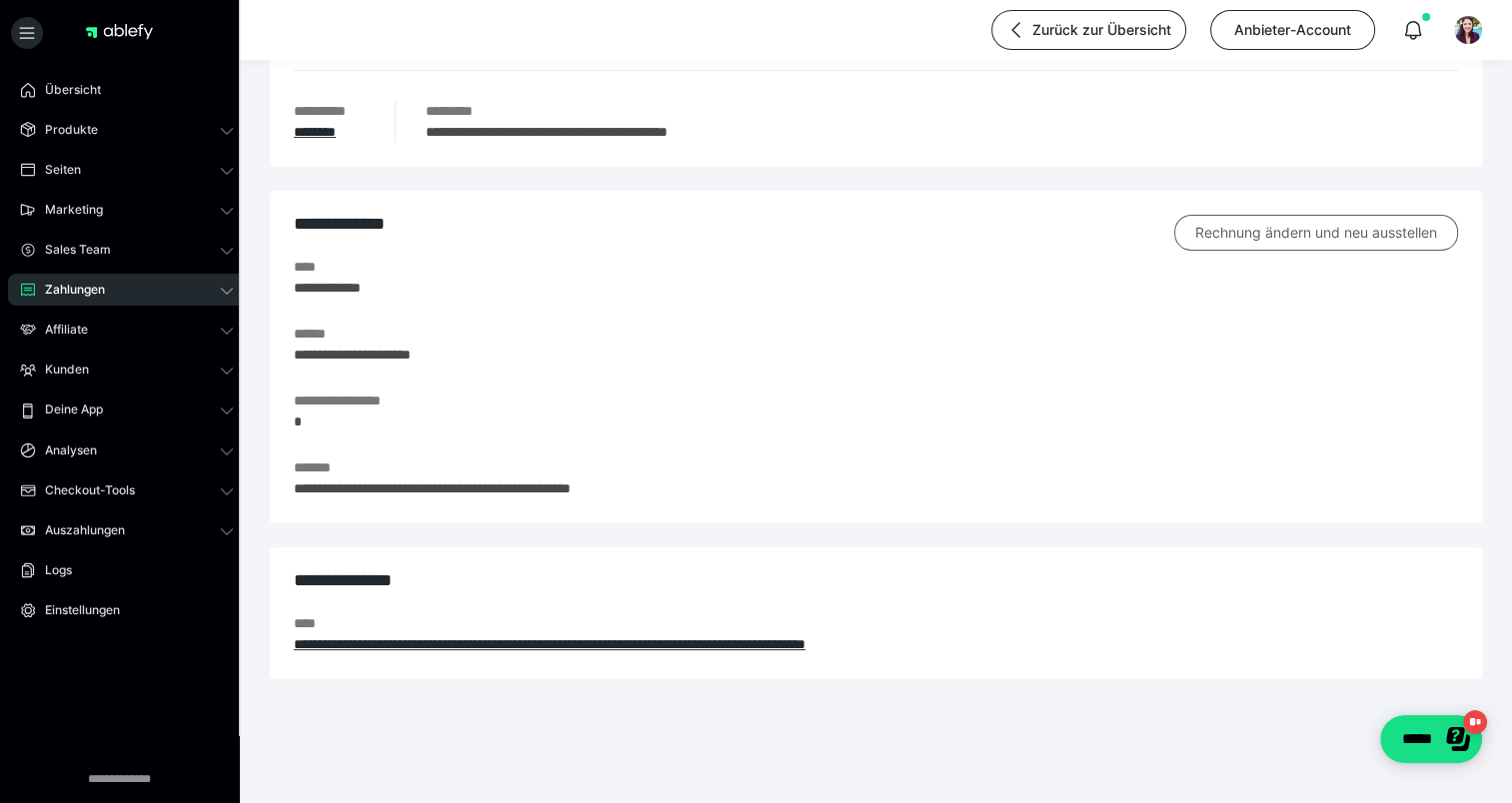 click on "Rechnung ändern und neu ausstellen" at bounding box center [1316, 233] 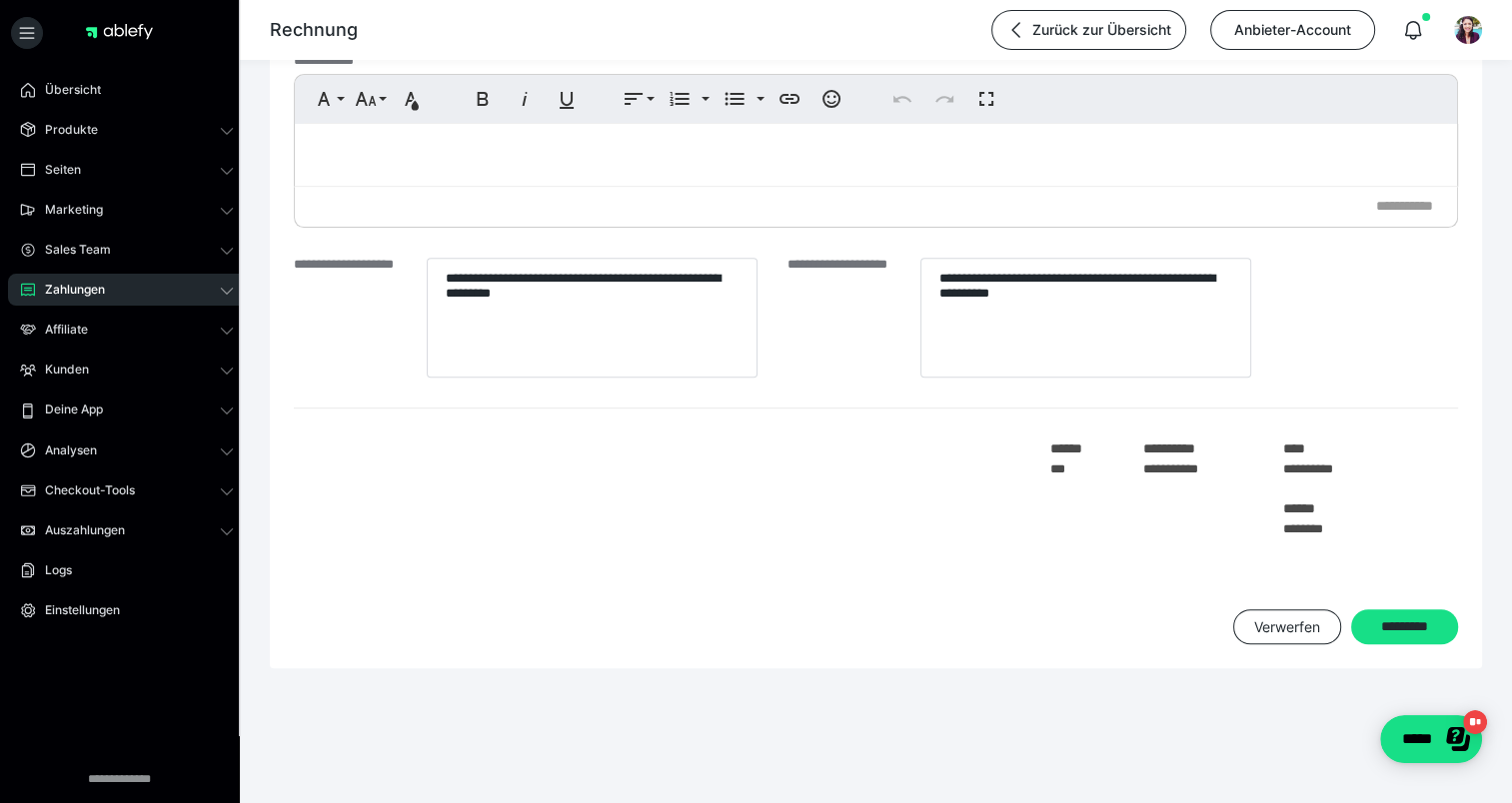 scroll, scrollTop: 713, scrollLeft: 0, axis: vertical 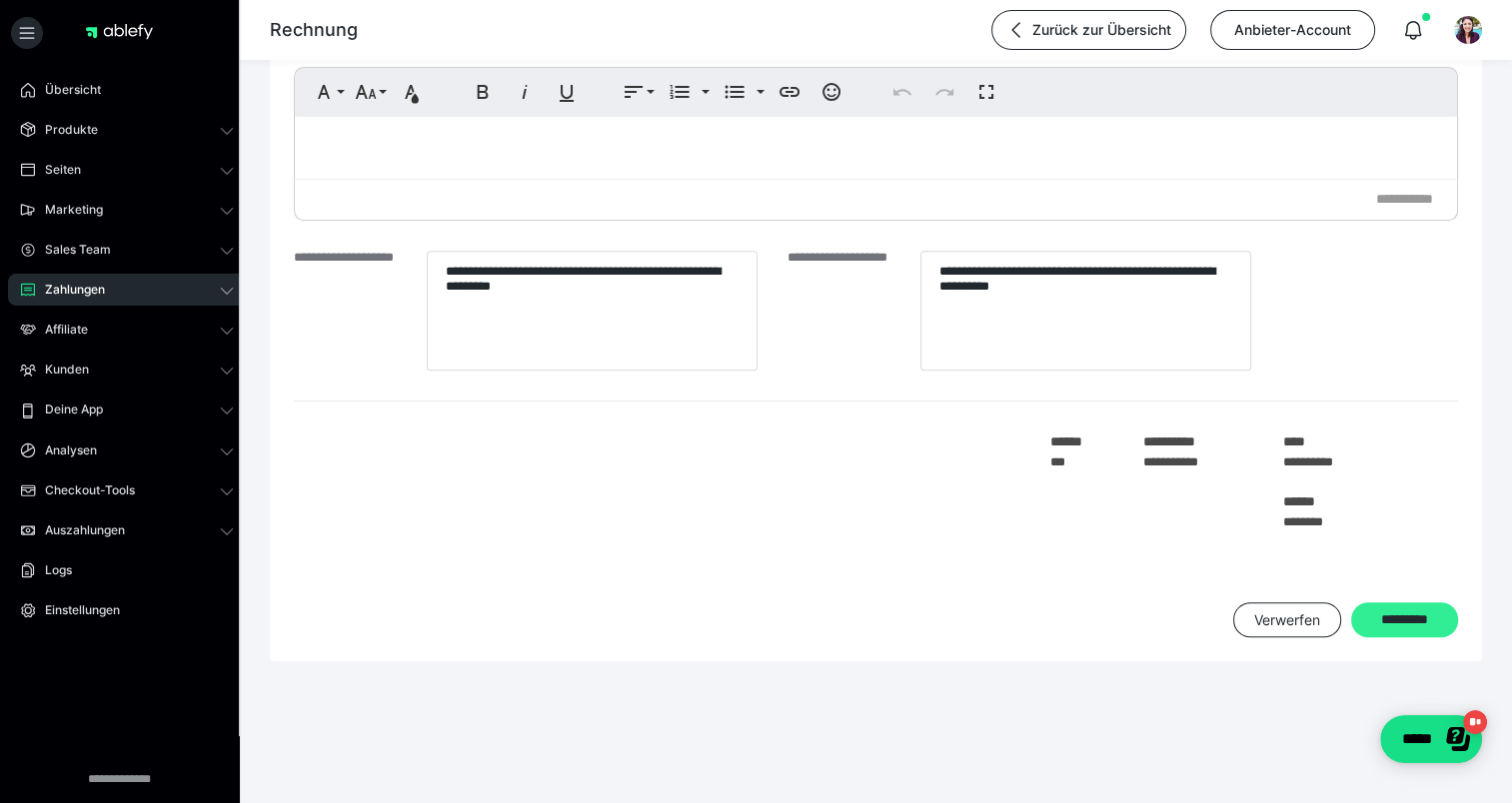 click on "*********" at bounding box center [1404, -581] 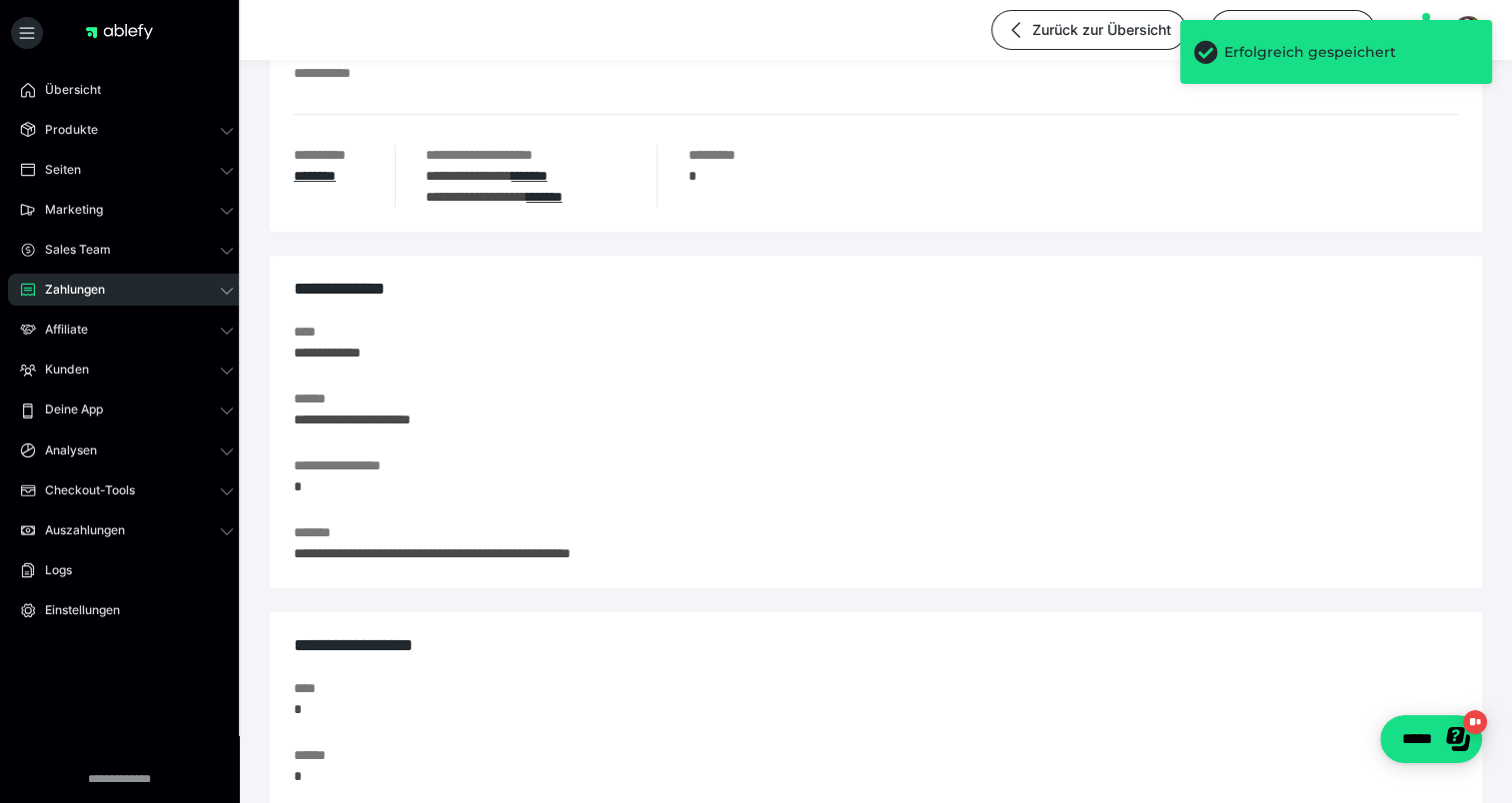 scroll, scrollTop: 0, scrollLeft: 0, axis: both 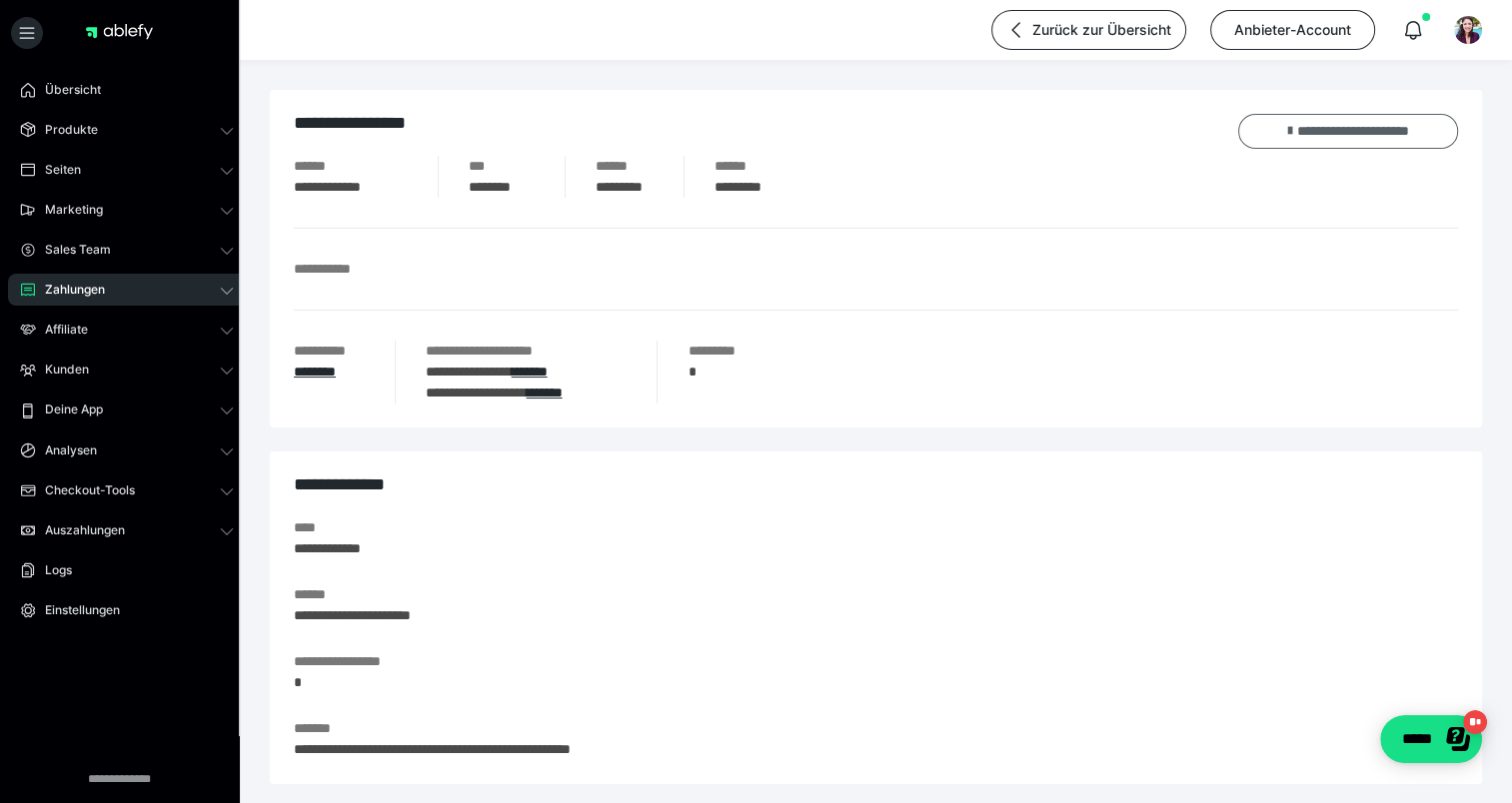 click on "**********" 